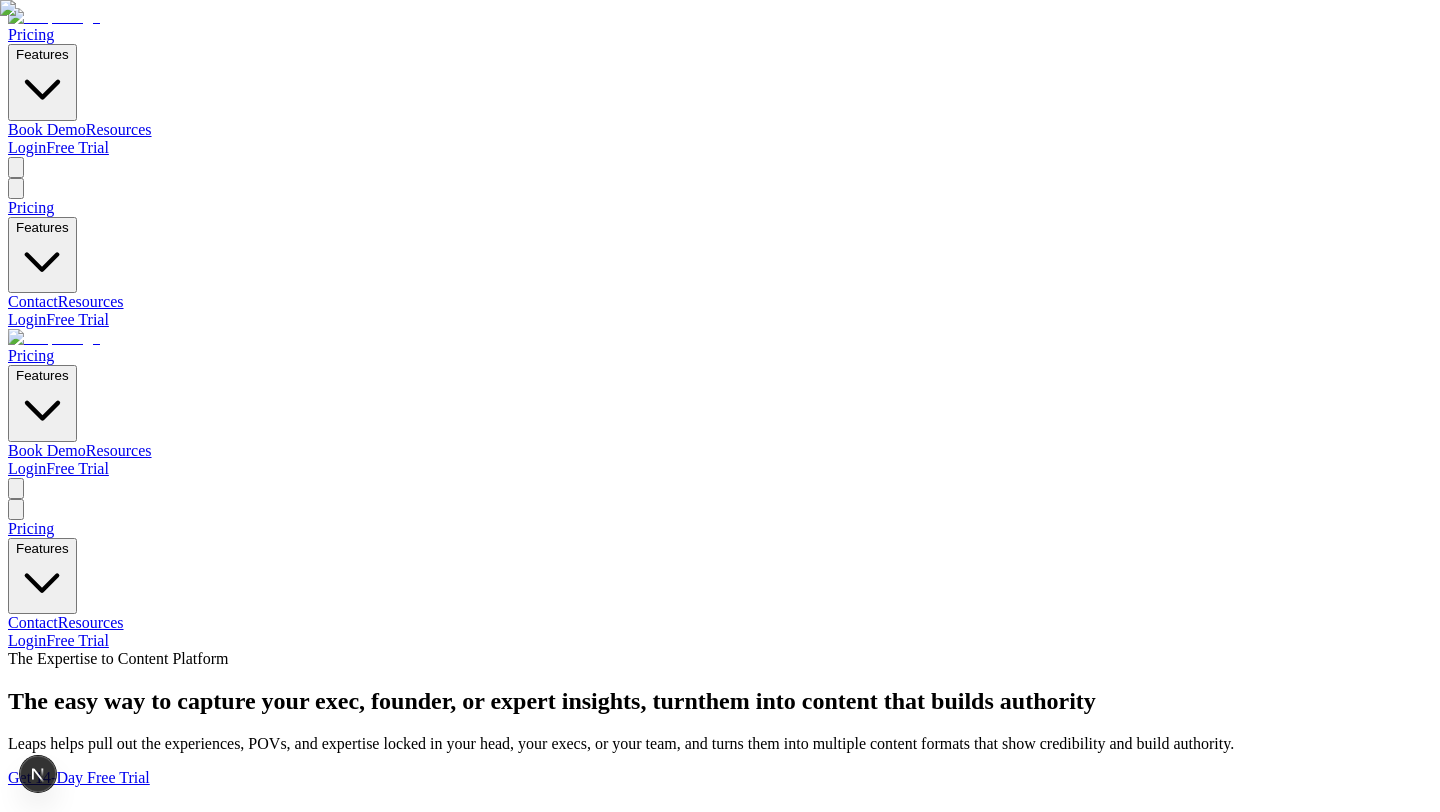 scroll, scrollTop: 4332, scrollLeft: 0, axis: vertical 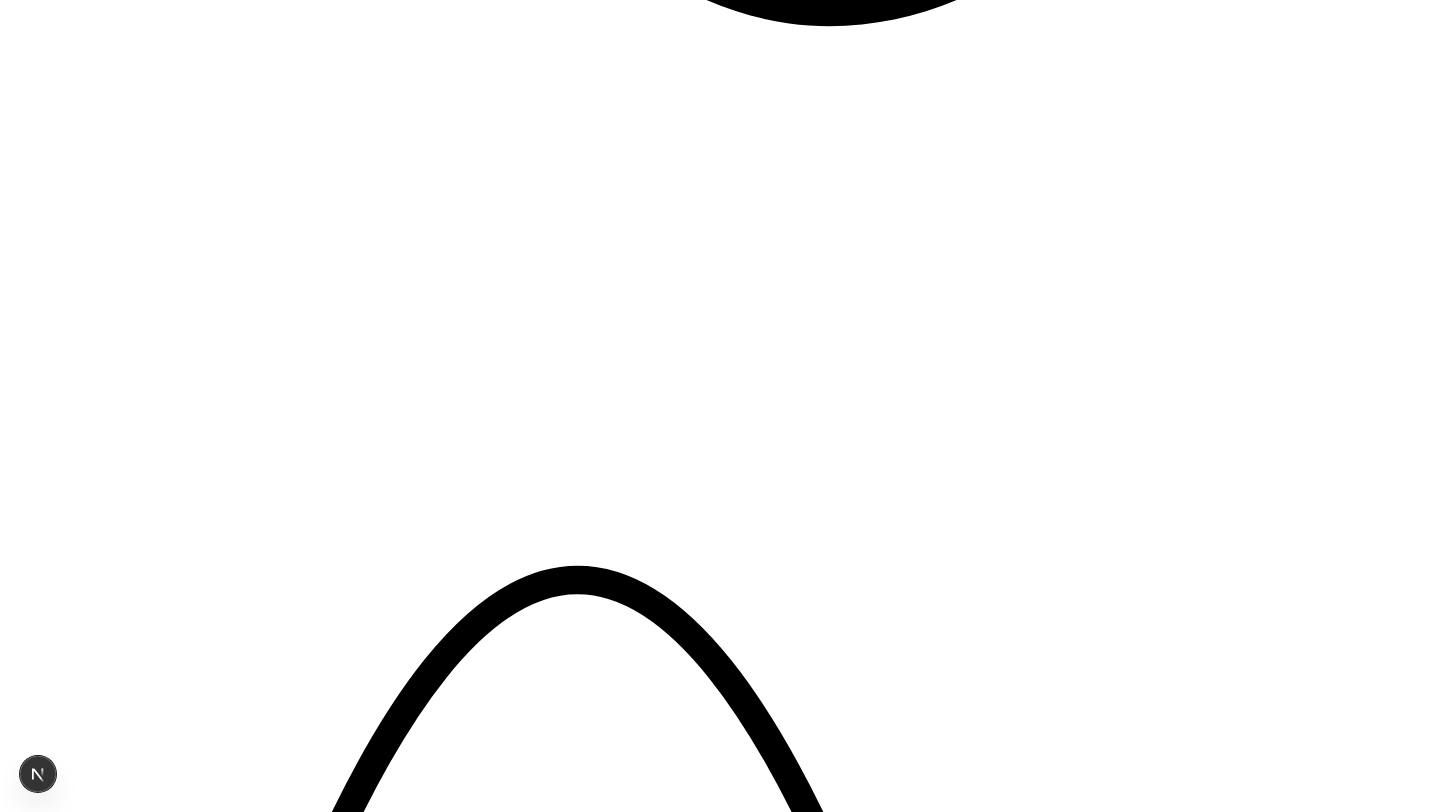 click on "Pricing" at bounding box center [31, -3977] 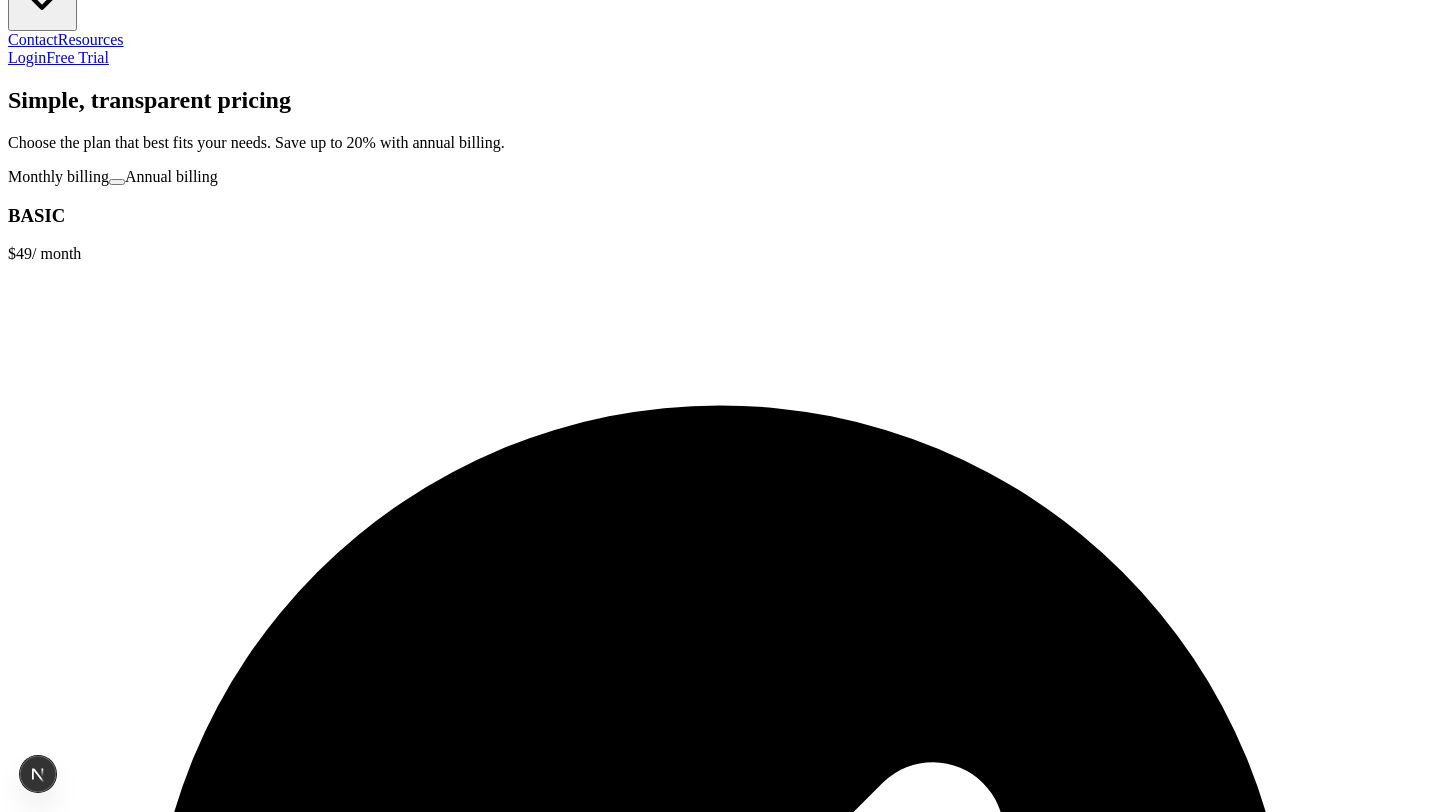 scroll, scrollTop: 317, scrollLeft: 0, axis: vertical 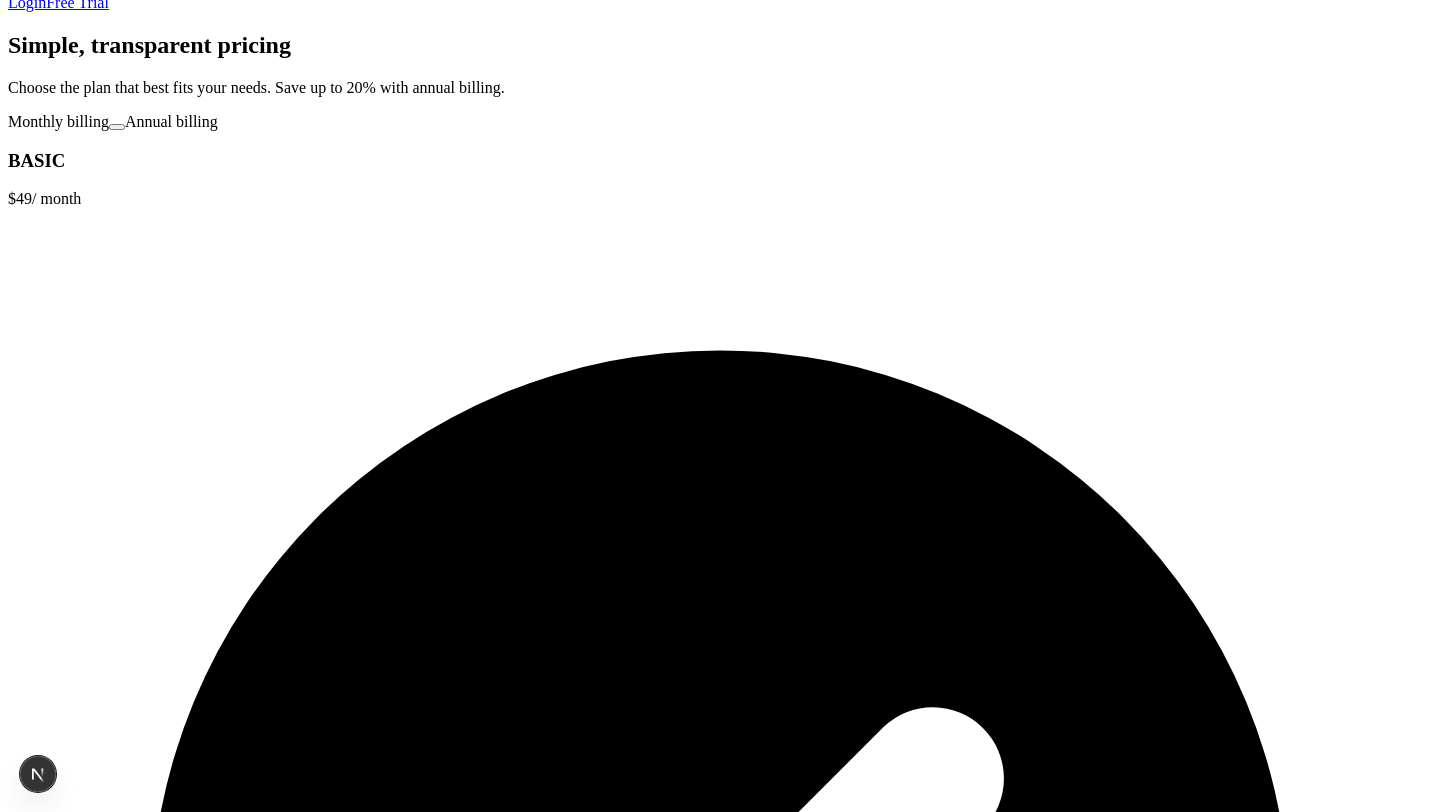 drag, startPoint x: 161, startPoint y: 398, endPoint x: 420, endPoint y: 407, distance: 259.1563 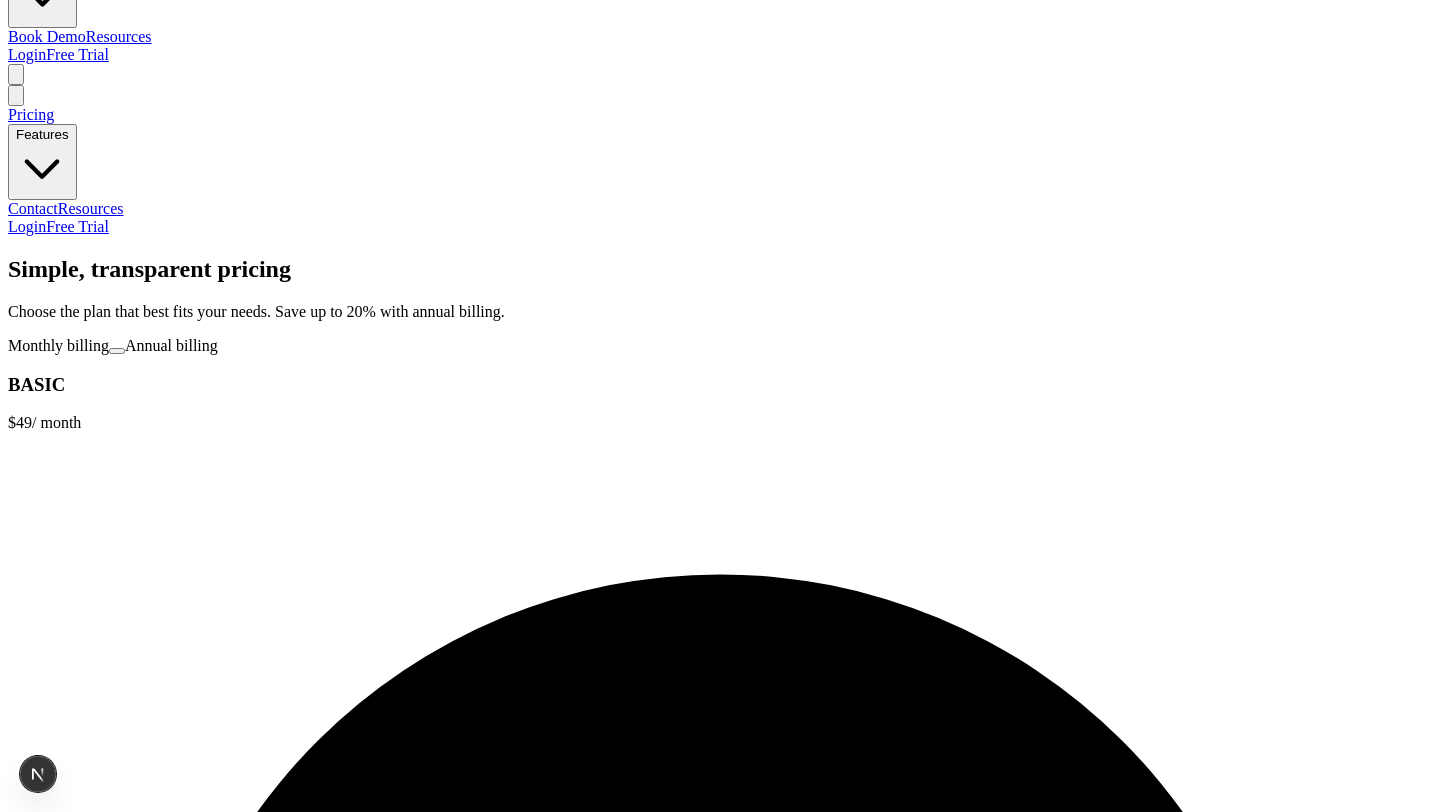 scroll, scrollTop: 0, scrollLeft: 0, axis: both 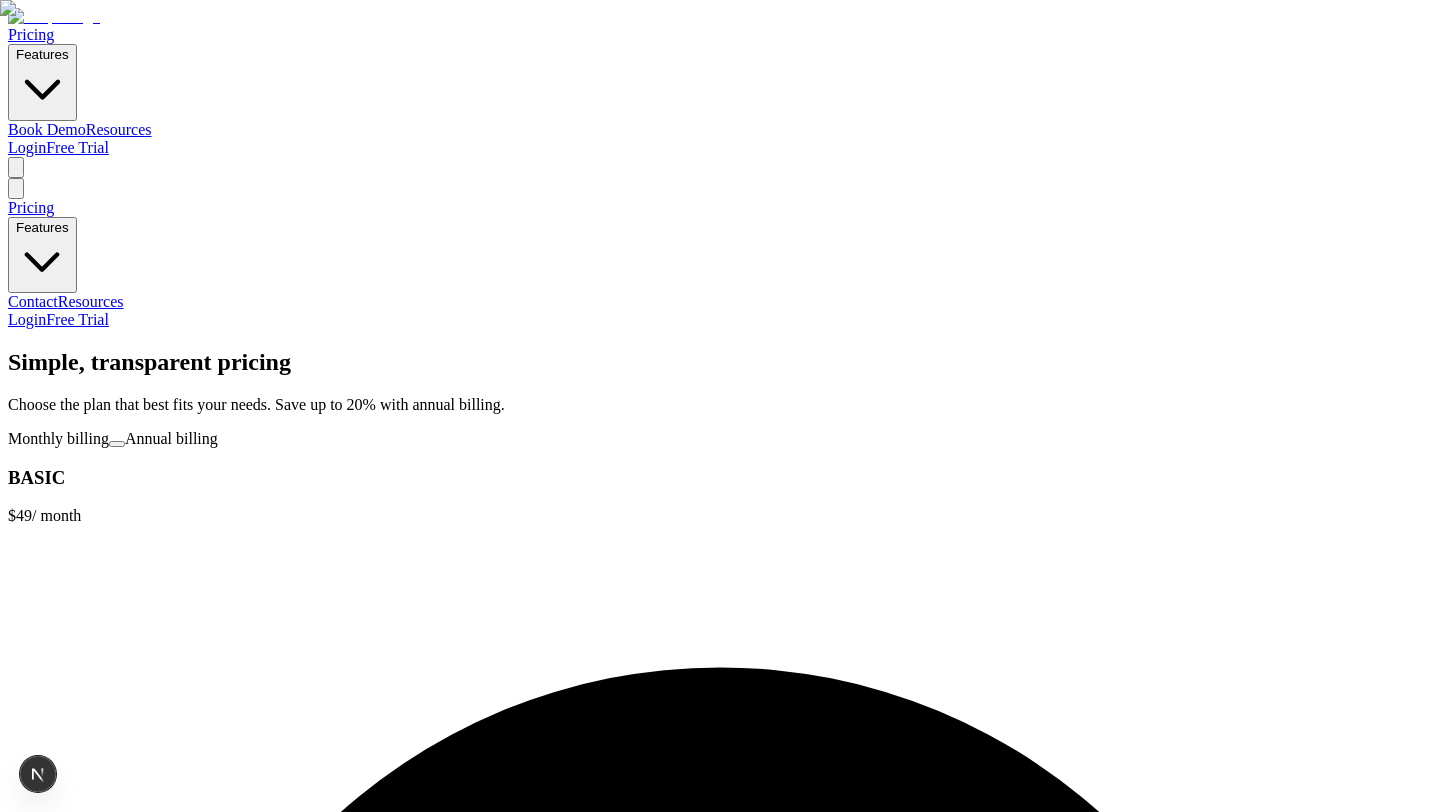 click at bounding box center [54, 17] 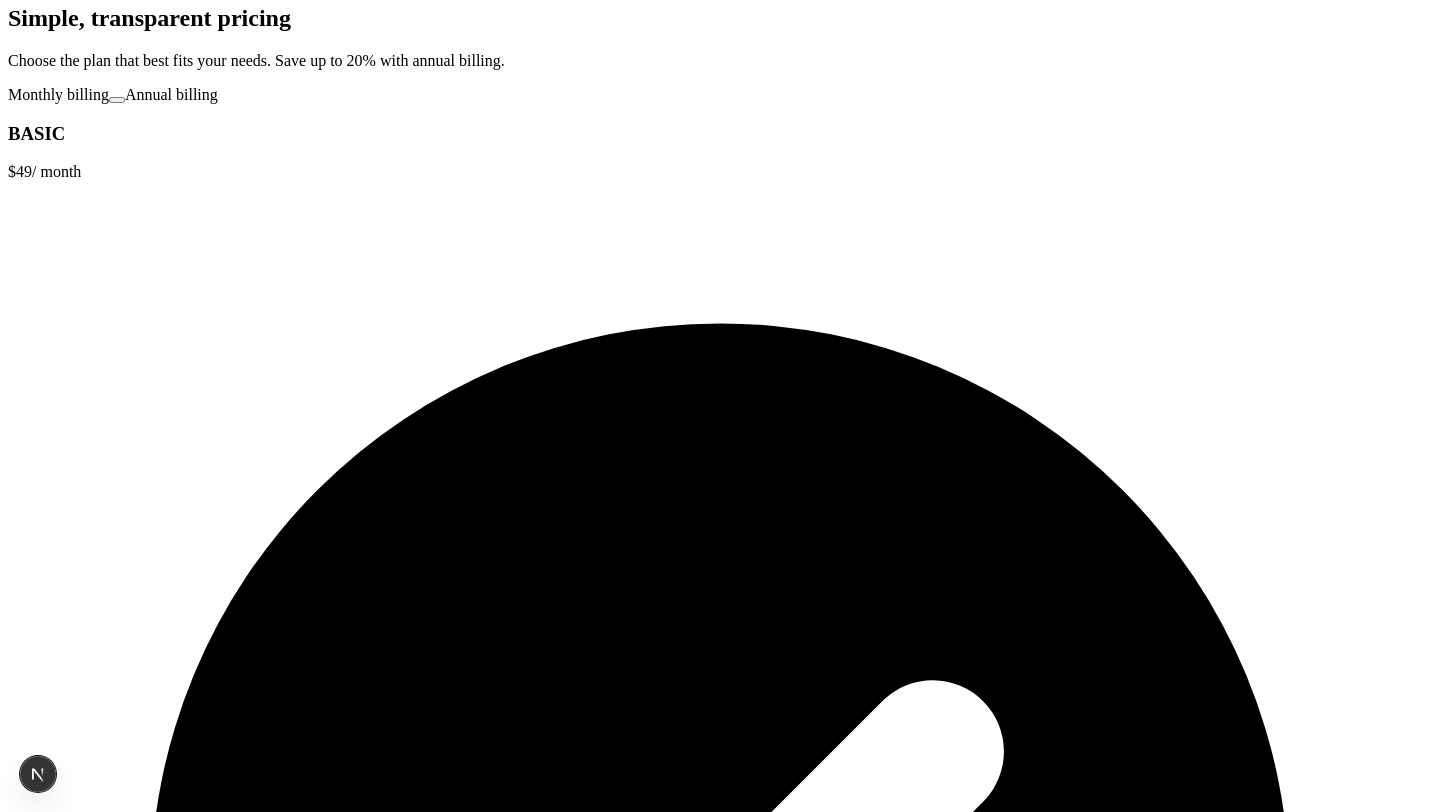 scroll, scrollTop: 347, scrollLeft: 0, axis: vertical 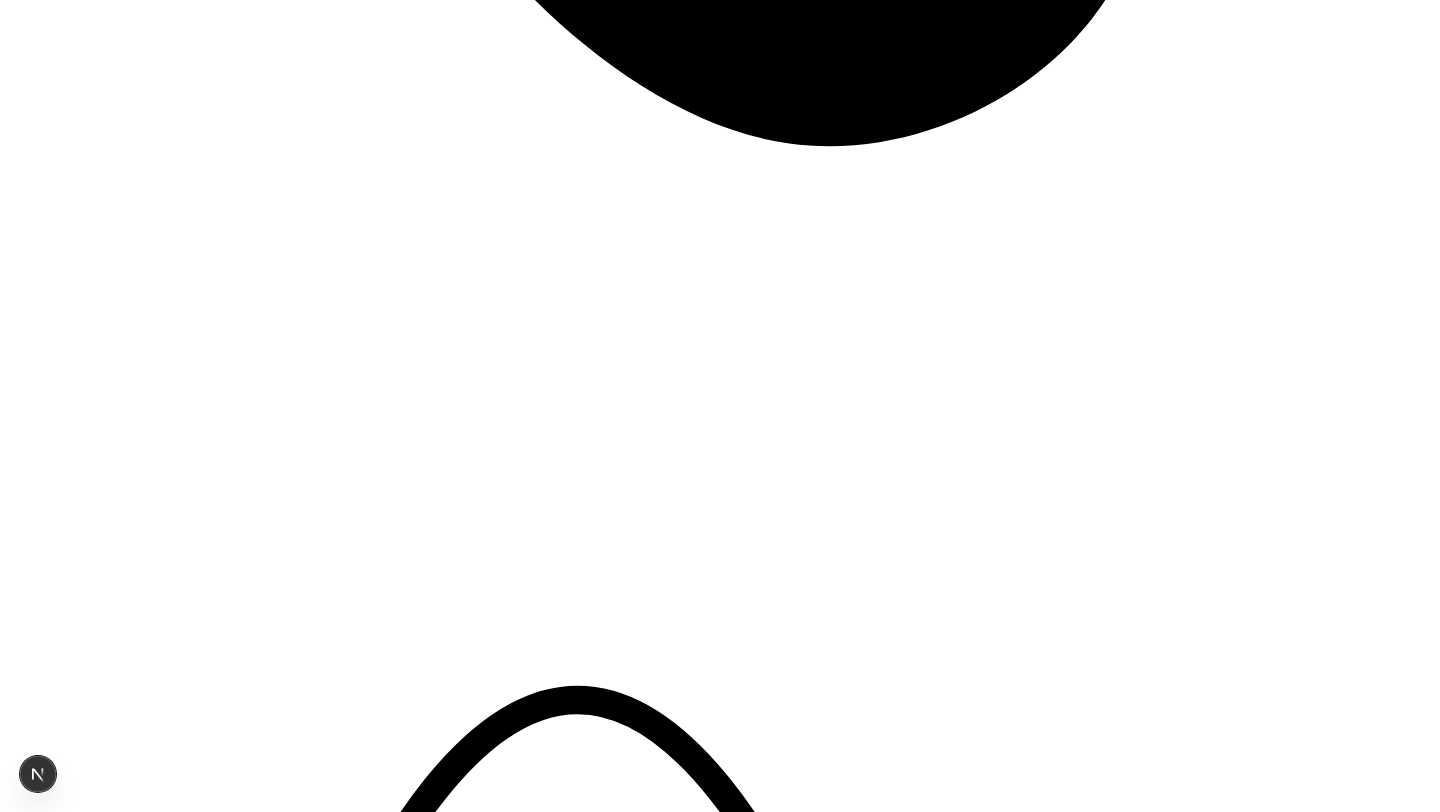 drag, startPoint x: 294, startPoint y: 330, endPoint x: 587, endPoint y: 331, distance: 293.0017 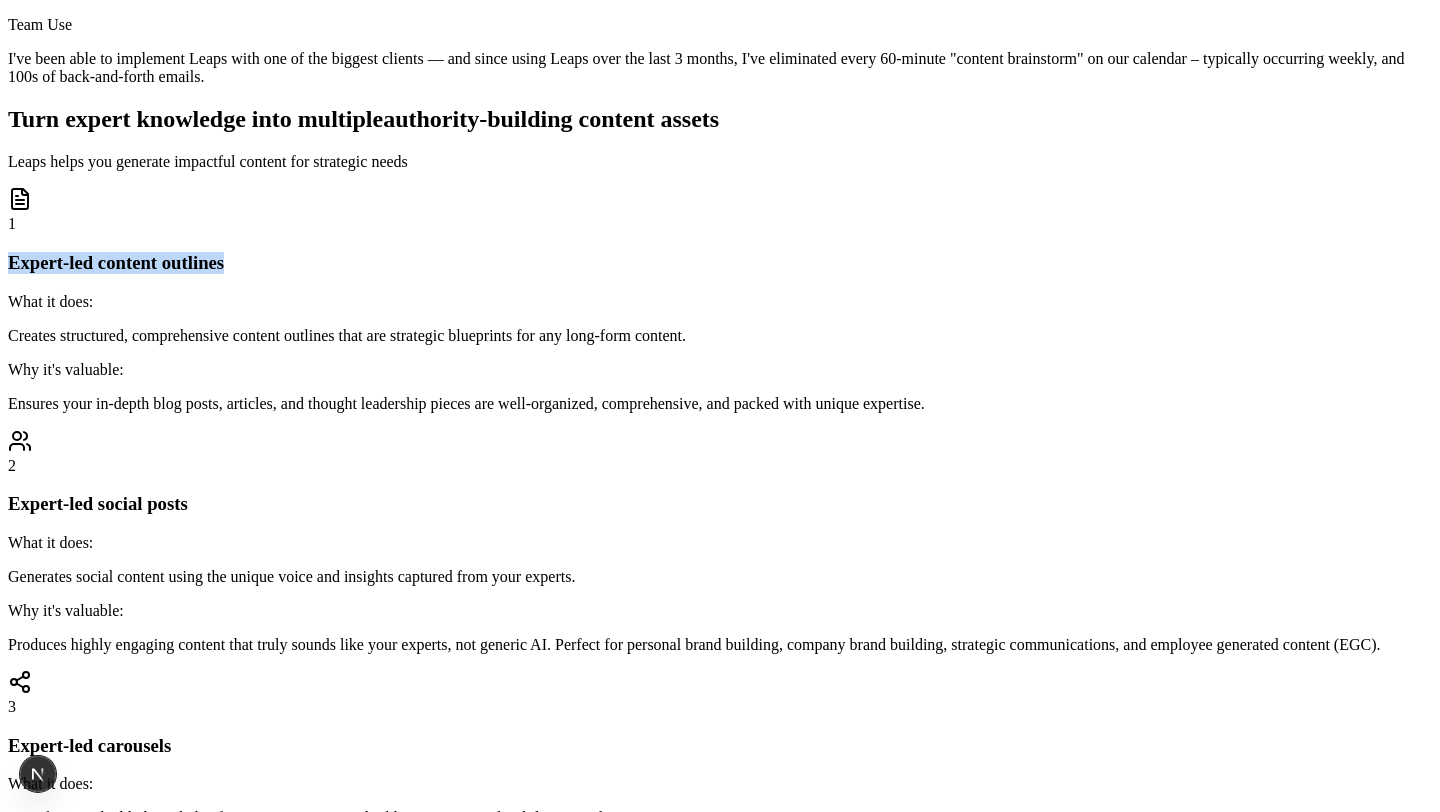scroll, scrollTop: 11286, scrollLeft: 0, axis: vertical 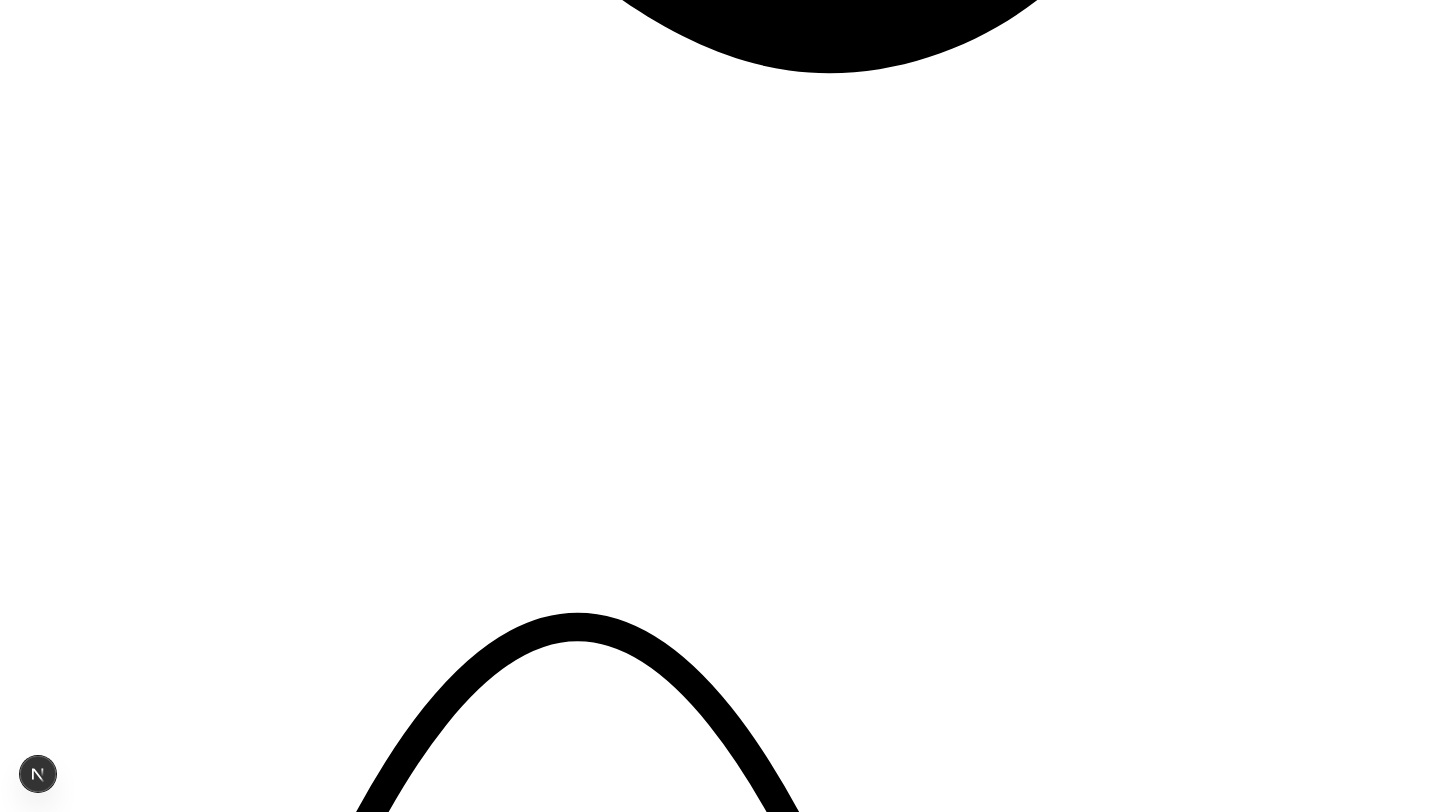 click on "What it does:" at bounding box center [720, 7287] 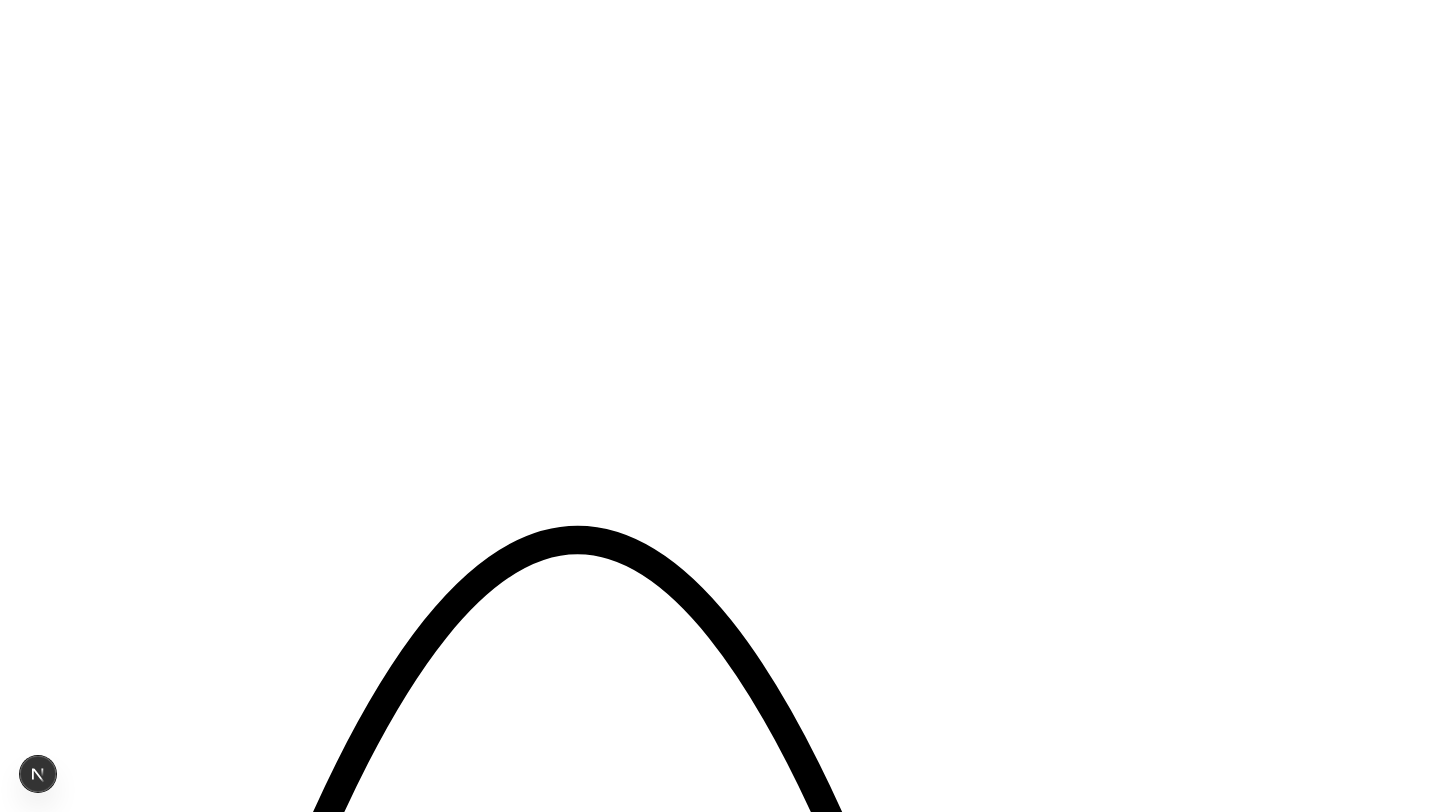 scroll, scrollTop: 4377, scrollLeft: 0, axis: vertical 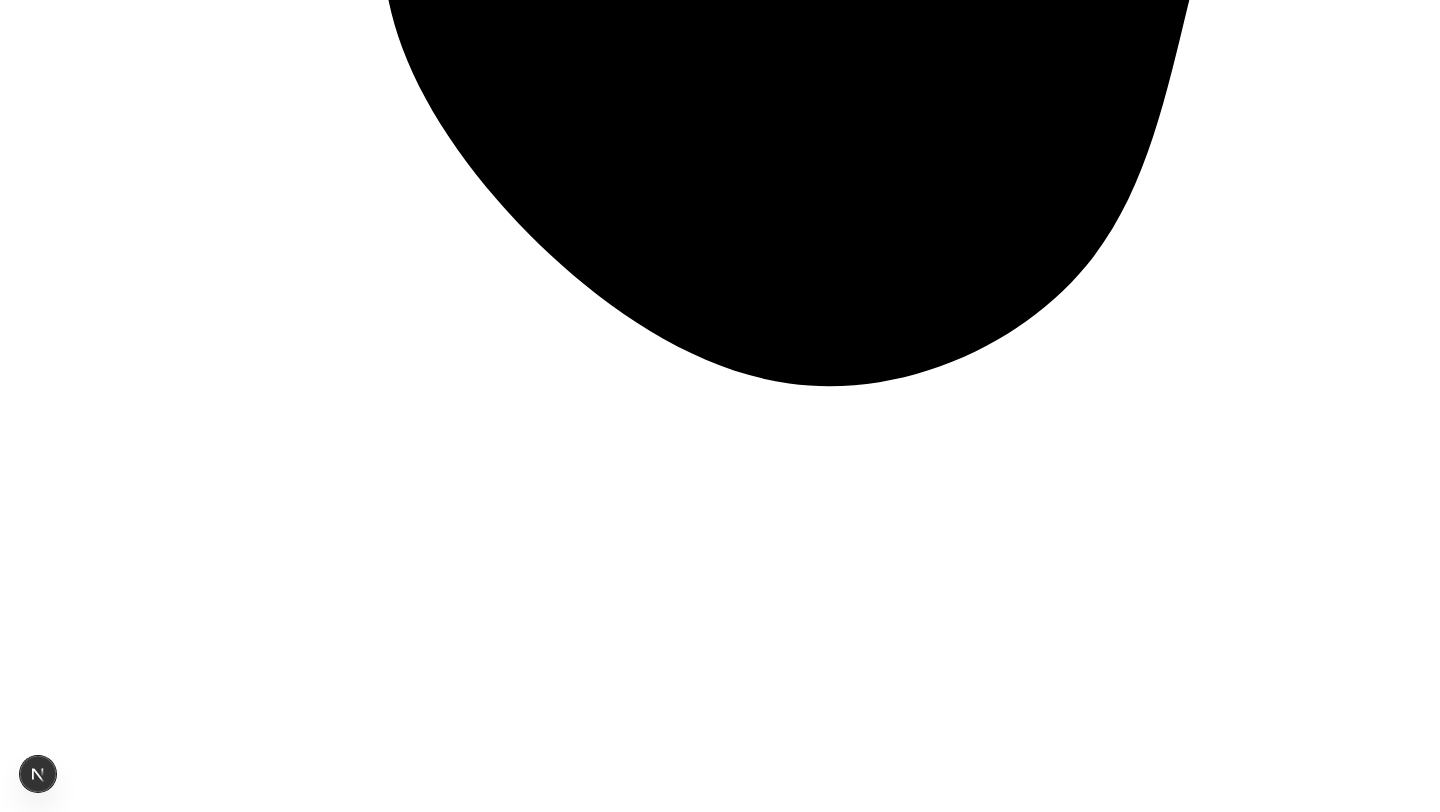click on "Turn expert knowledge into multiple  authority-building content assets Leaps helps you generate impactful content for strategic needs 1 Turn experience into content outlines What it does: Creates structured, comprehensive content outlines that are strategic blueprints for any long-form content. Why it's valuable: Ensures your in-depth blog posts, articles, and thought leadership pieces are well-organized, comprehensive, and packed with unique expertise. 2 Turn experience into social posts What it does: Generates social content using the unique voice and insights captured from your experts. Why it's valuable: Produces highly engaging content that truly sounds like your experts, not generic AI. Perfect for personal brand building, company brand building, strategic communications, and employee generated content (EGC). 3 Turn experience into carousels What it does: Transforms valuable knowledge from your experts into highly engaging, multi-slide carousels. Why it's valuable: 4 Turn experience into newsletters" at bounding box center [720, 7920] 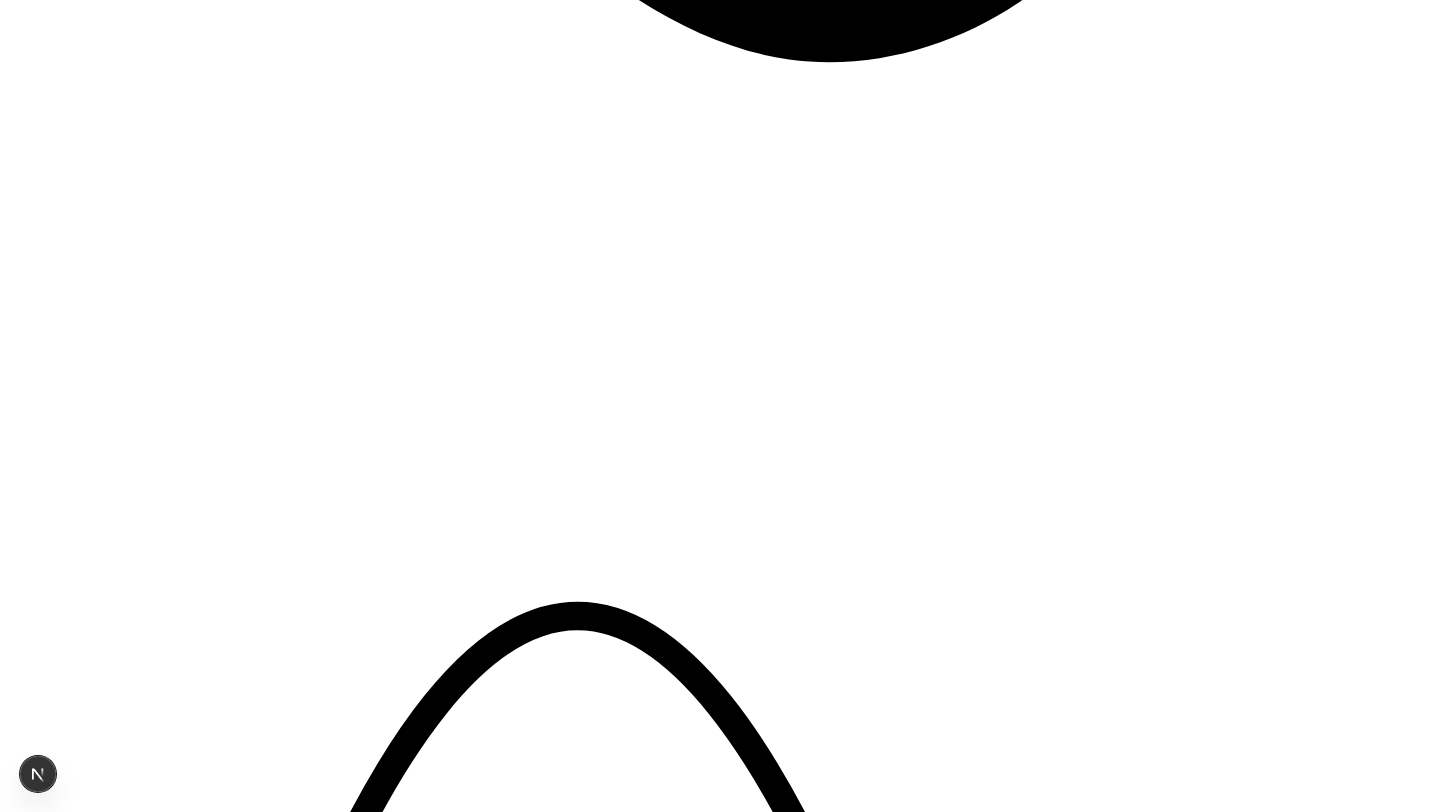 scroll, scrollTop: 4307, scrollLeft: 0, axis: vertical 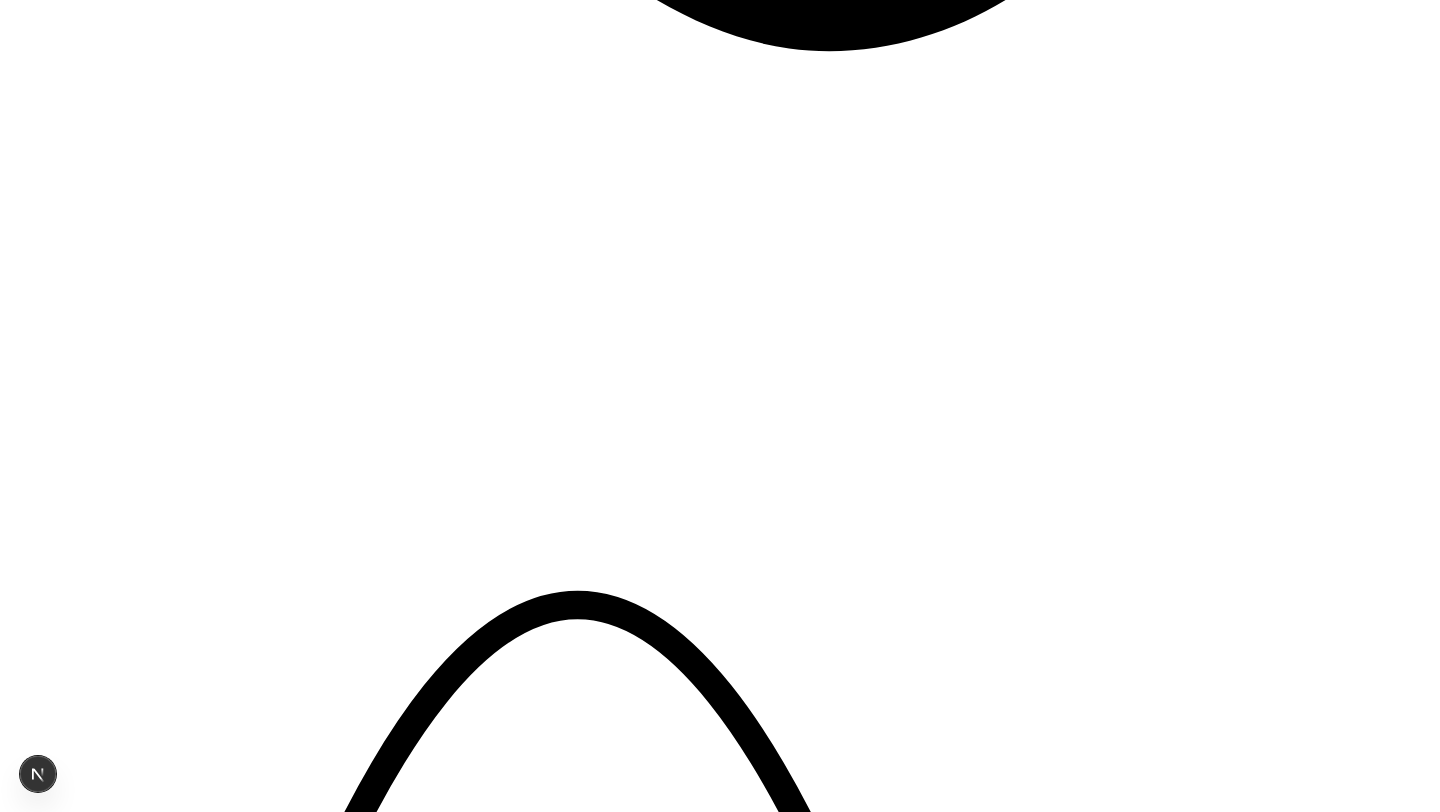 click on "Why it's valuable:" at bounding box center [720, 7576] 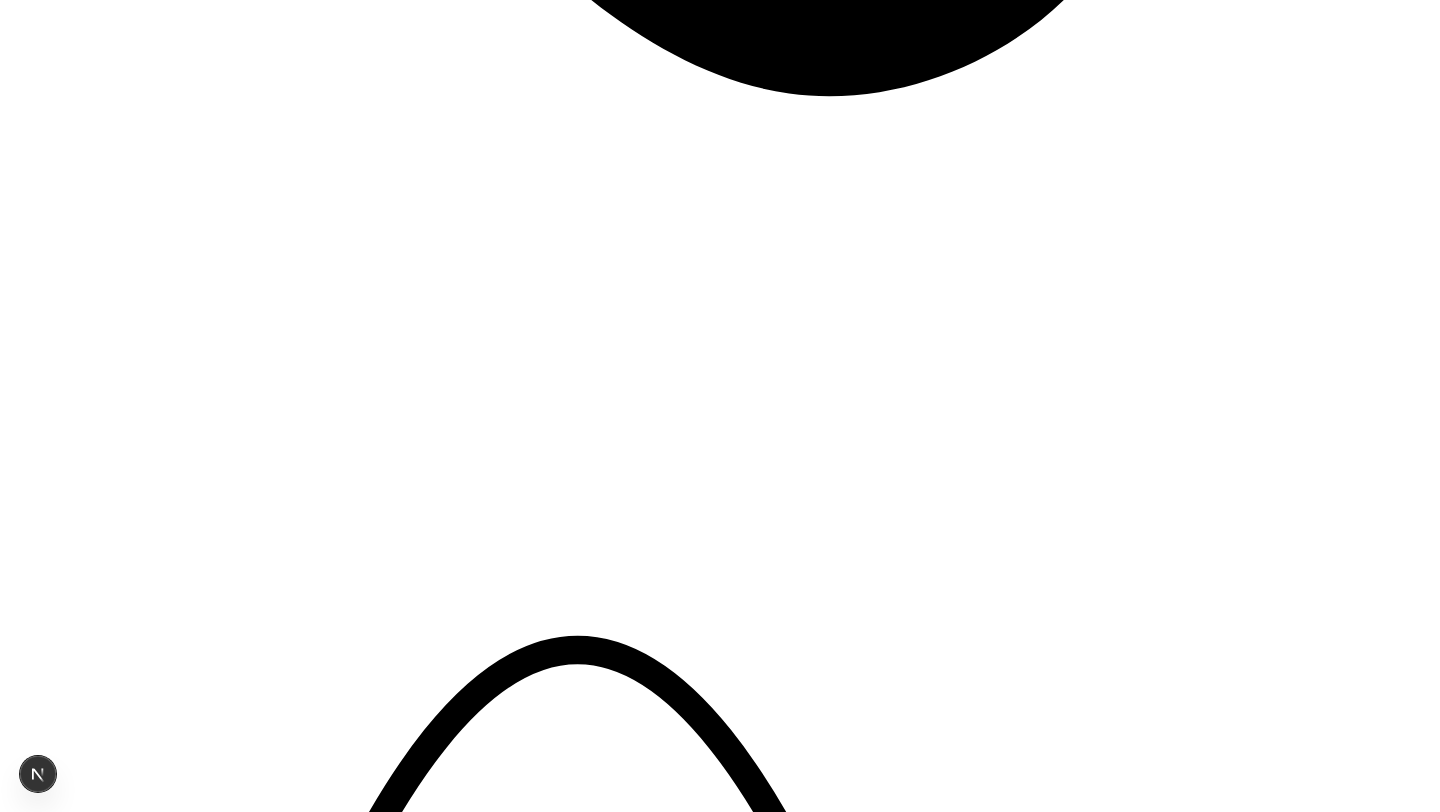 scroll, scrollTop: 4259, scrollLeft: 0, axis: vertical 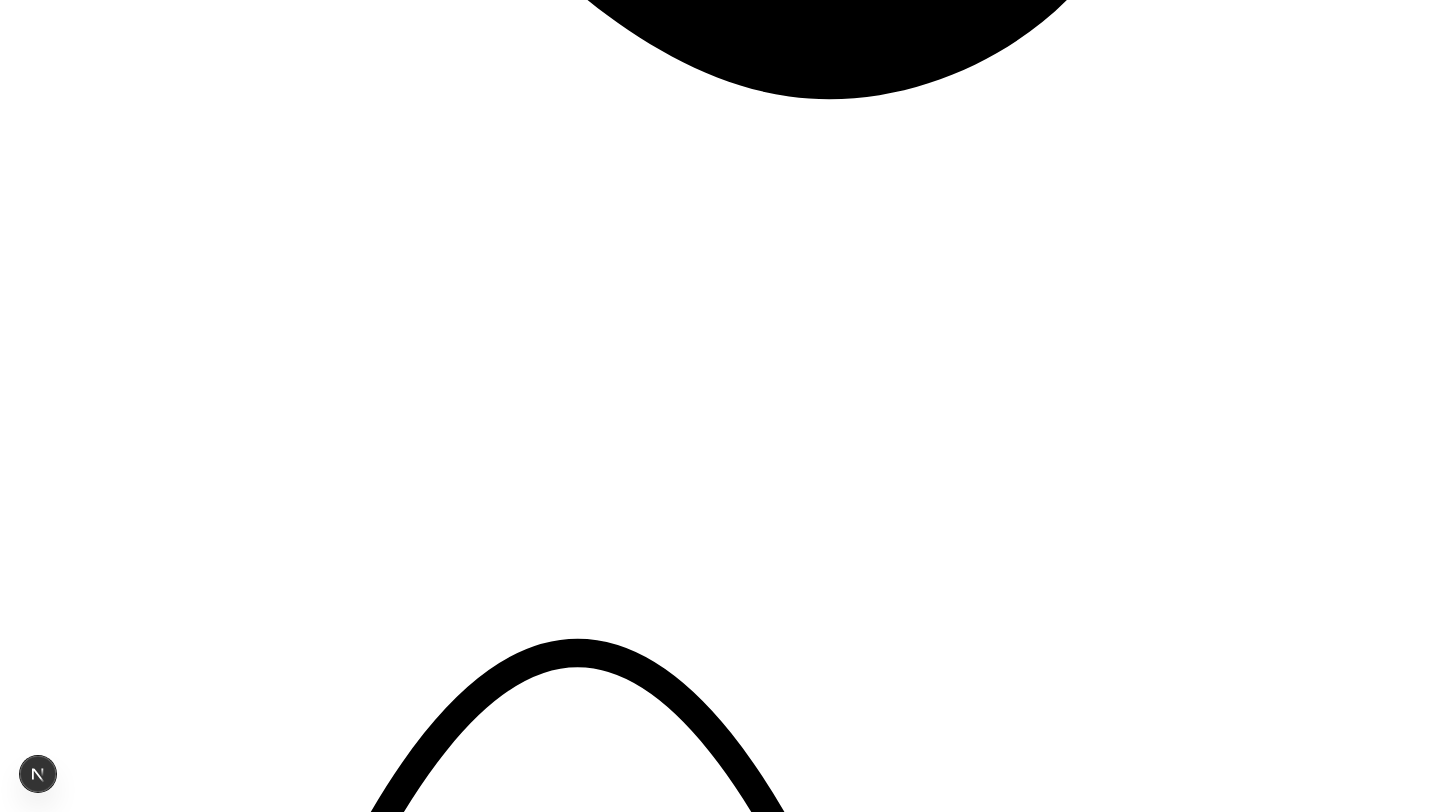 click on "2 Turn experience into social posts What it does: Generates social content using the unique voice and insights captured from your experts. Why it's valuable: Produces highly engaging content that truly sounds like your experts, not generic AI. Perfect for personal brand building, company brand building, strategic communications, and employee generated content (EGC)." at bounding box center [720, 7553] 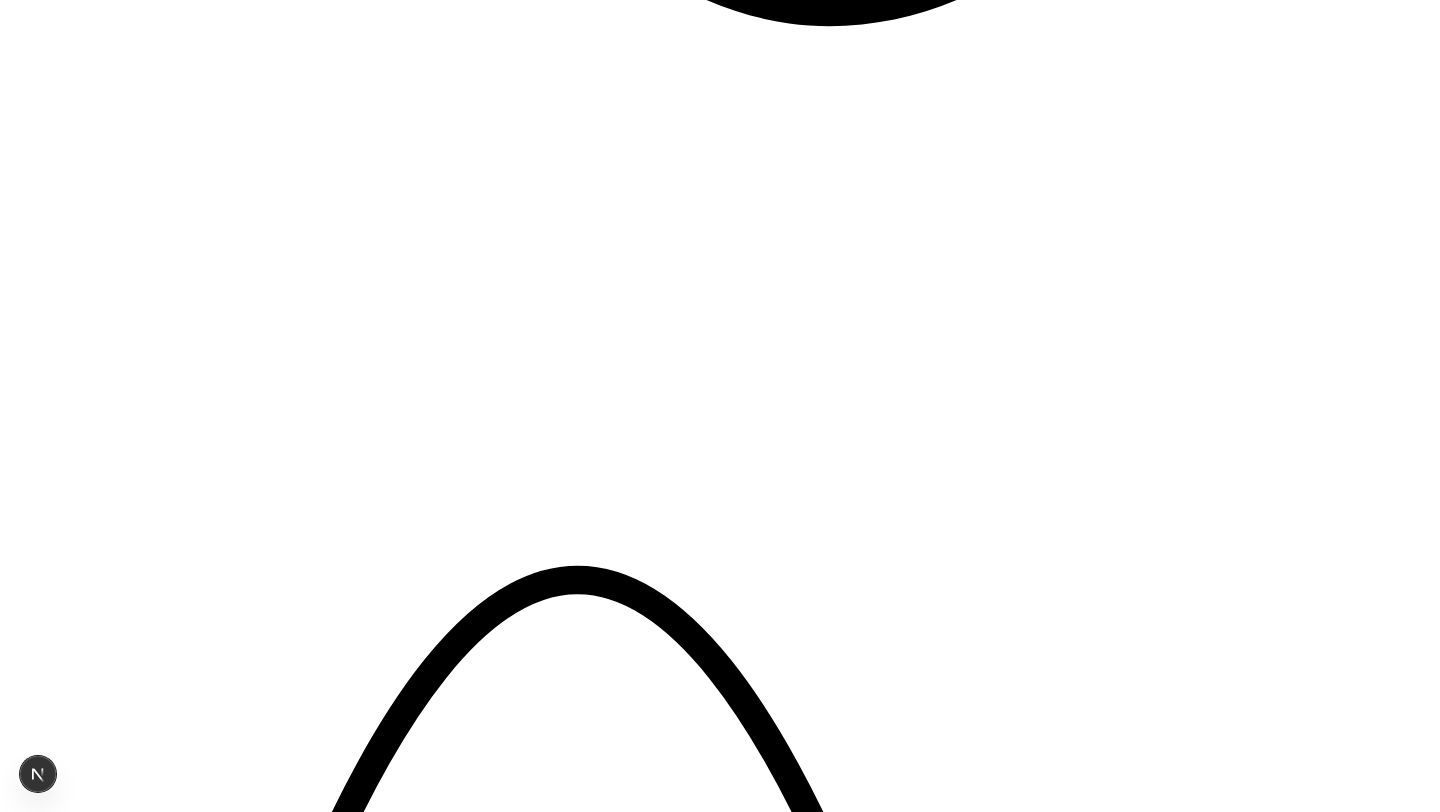 scroll, scrollTop: 4312, scrollLeft: 0, axis: vertical 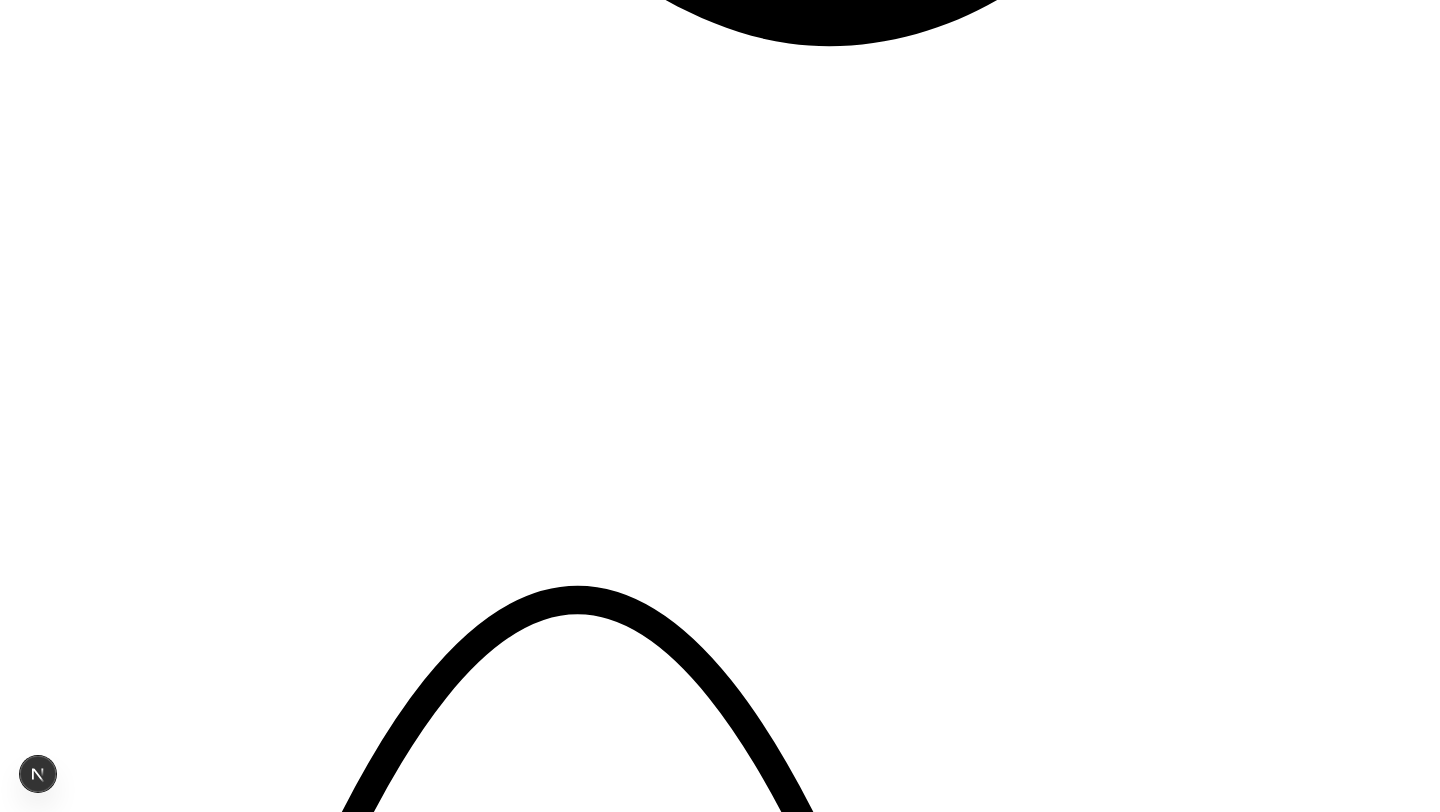 click on "Turn expert knowledge into multiple  authority-building content assets Leaps helps you generate impactful content for strategic needs 1 Turn experience into content outlines Go from a raw idea to a strategic blueprint for your next blog post or thought leadership piece. Leaps gives your content a strong, expert-driven backbone, so you can stop staring at a blank page and start writing with authority. 2 Turn experience into social posts Ditch the generic AI drafts. [PERSON_NAME] transforms genuine insights into social posts that sound like a real person—your expert. Build authority and connect with your audience using content that’s authentic, not robotic. 3 Turn experience into carousels Turn complex ideas into easy-to-digest visual stories. Create compelling carousels for LinkedIn and Instagram that stop the scroll, educate your audience, and build your reputation as a go-to expert. 4 Turn experience into newsletters" at bounding box center (720, 7394) 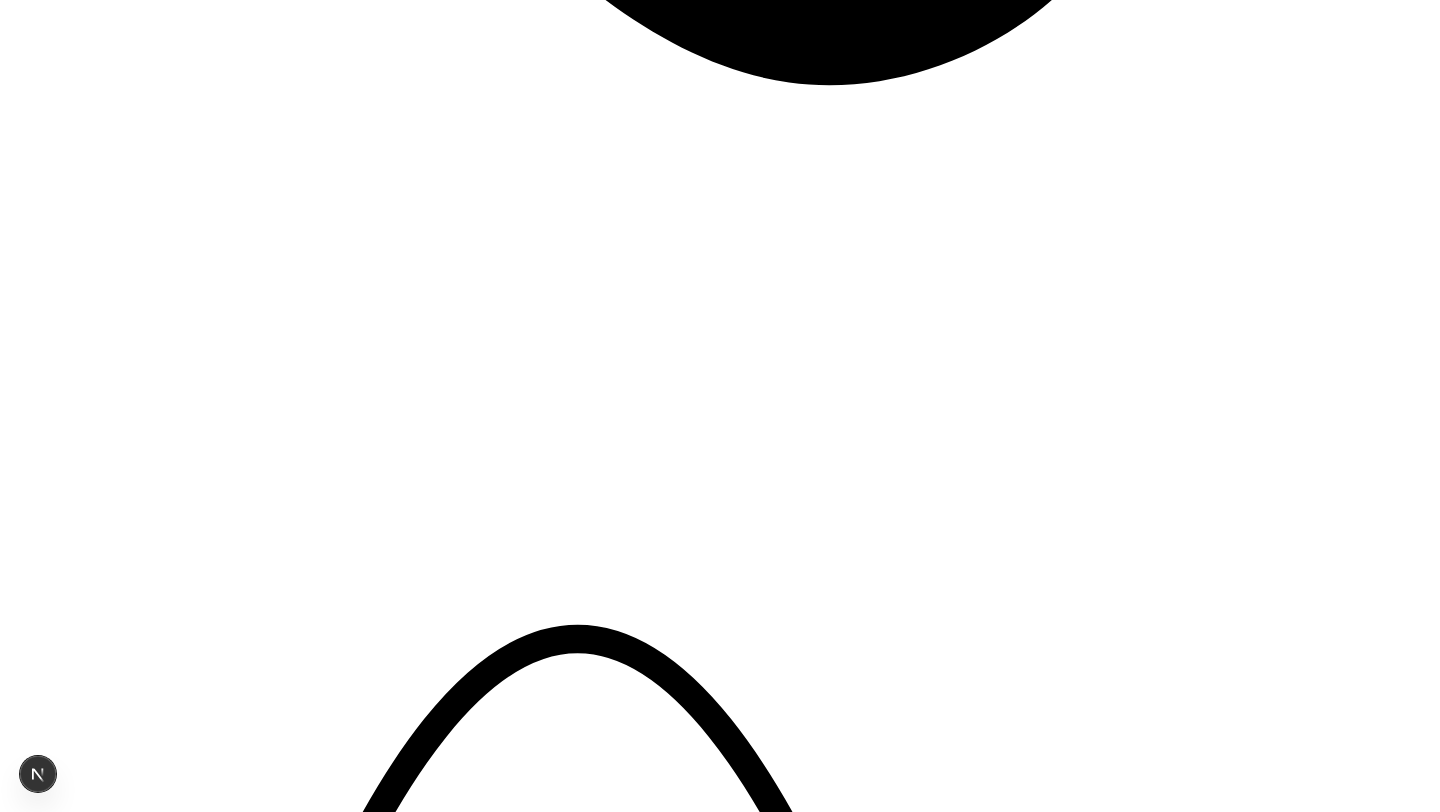 scroll, scrollTop: 4237, scrollLeft: 0, axis: vertical 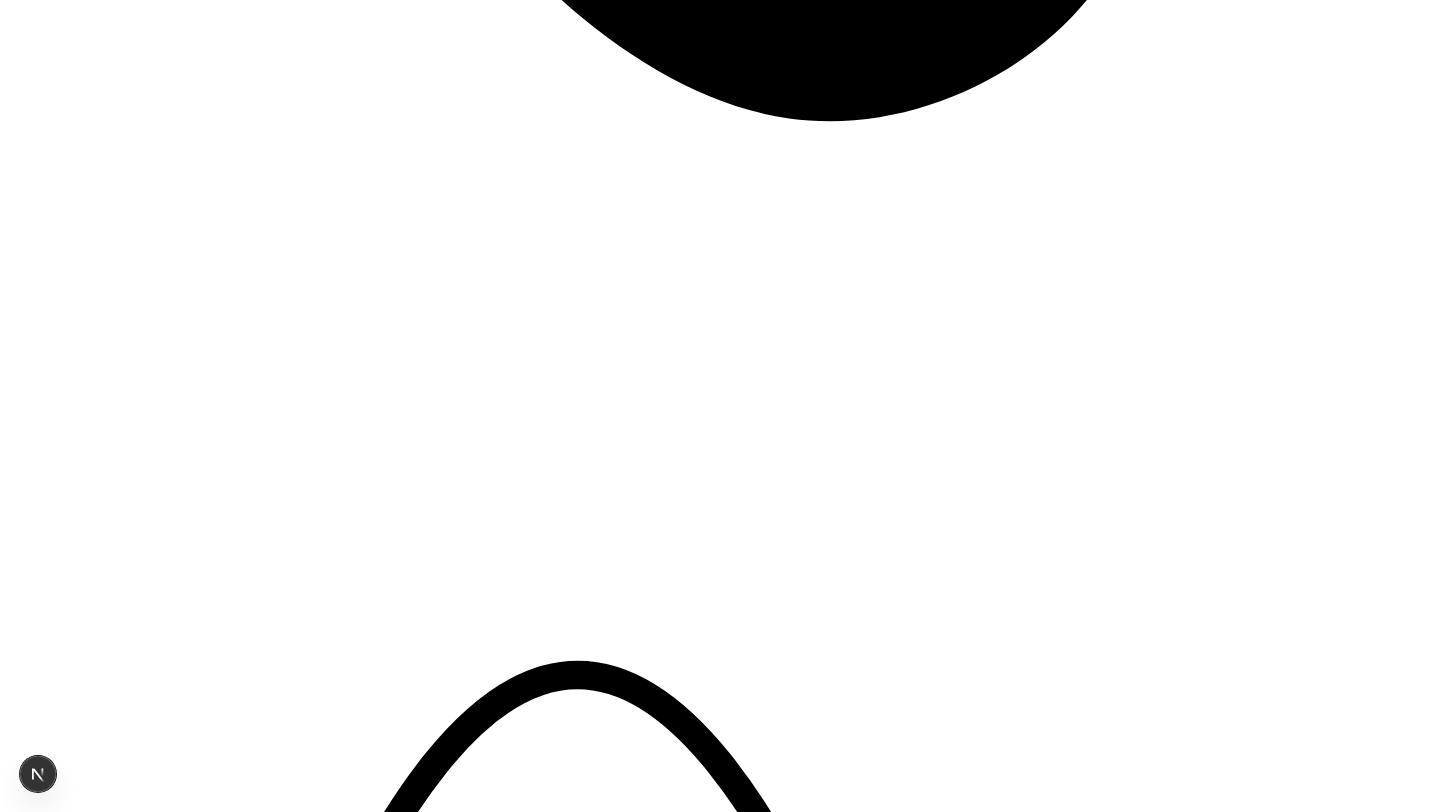 click on "Go from a raw idea to a strategic blueprint for your next blog post or thought leadership piece." at bounding box center (719, 7336) 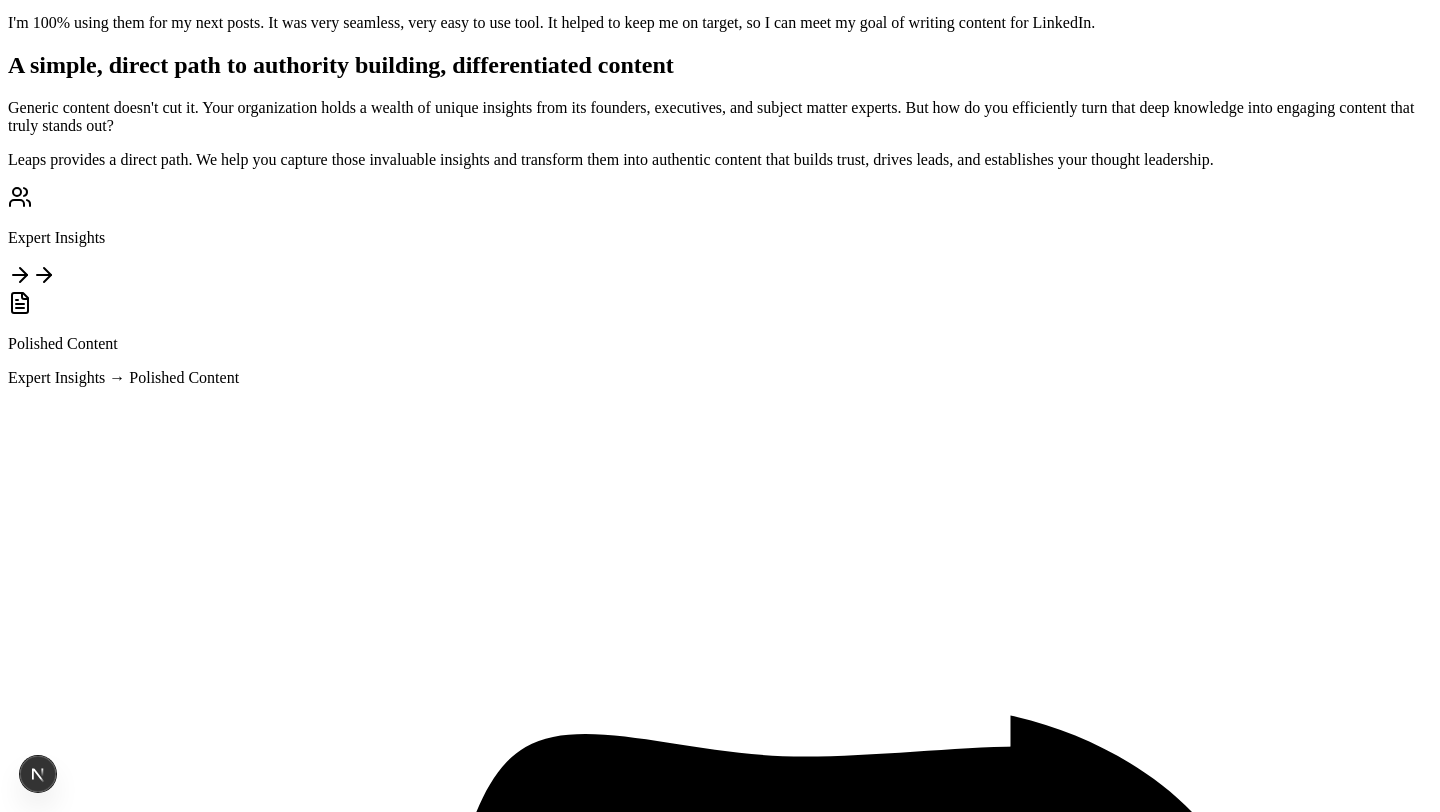 scroll, scrollTop: 2734, scrollLeft: 0, axis: vertical 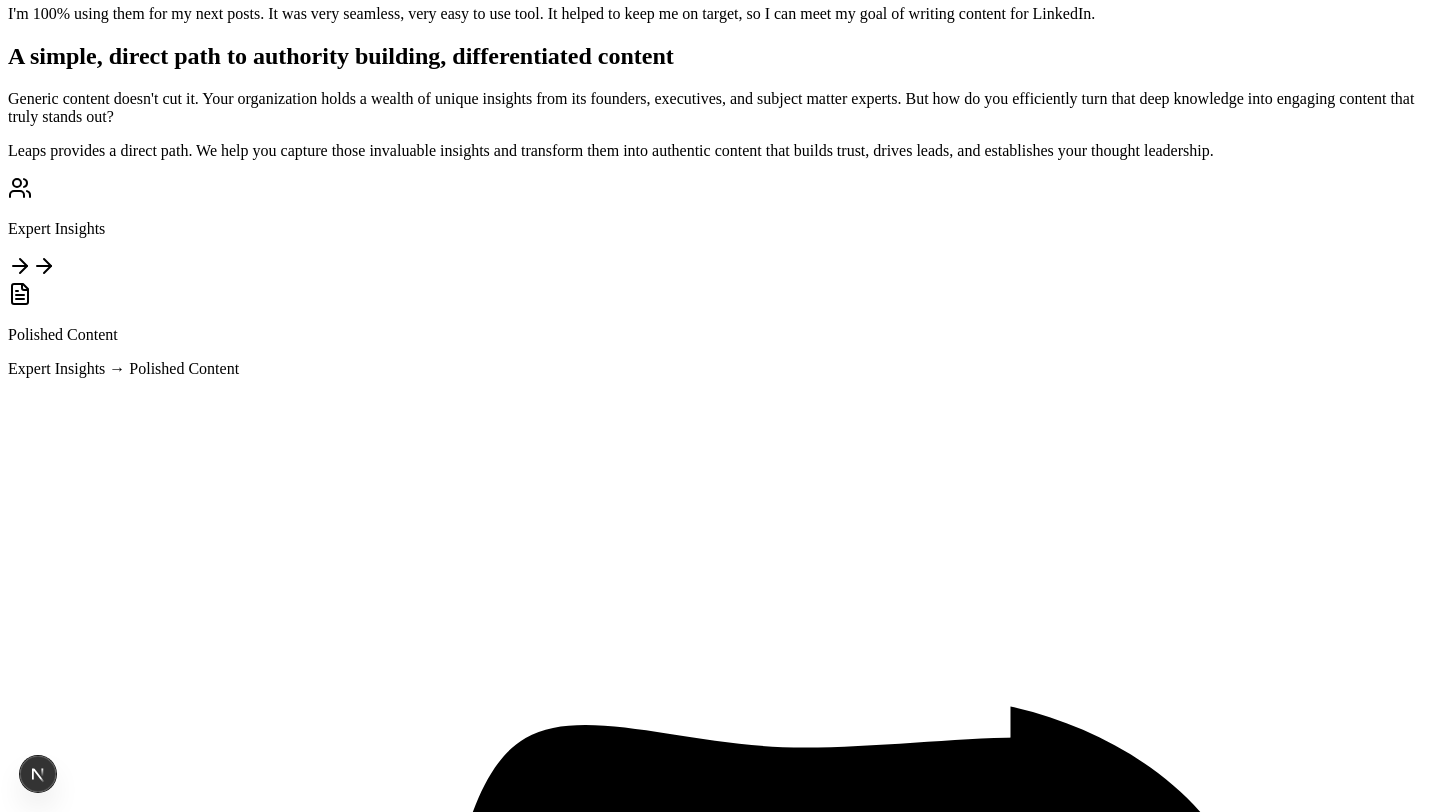 click on "[PERSON_NAME] uses a customizable AI-journalist to conduct guided, journalist-style interviews with your founders, executives, subject matter experts – or even yourself!" at bounding box center [720, 7737] 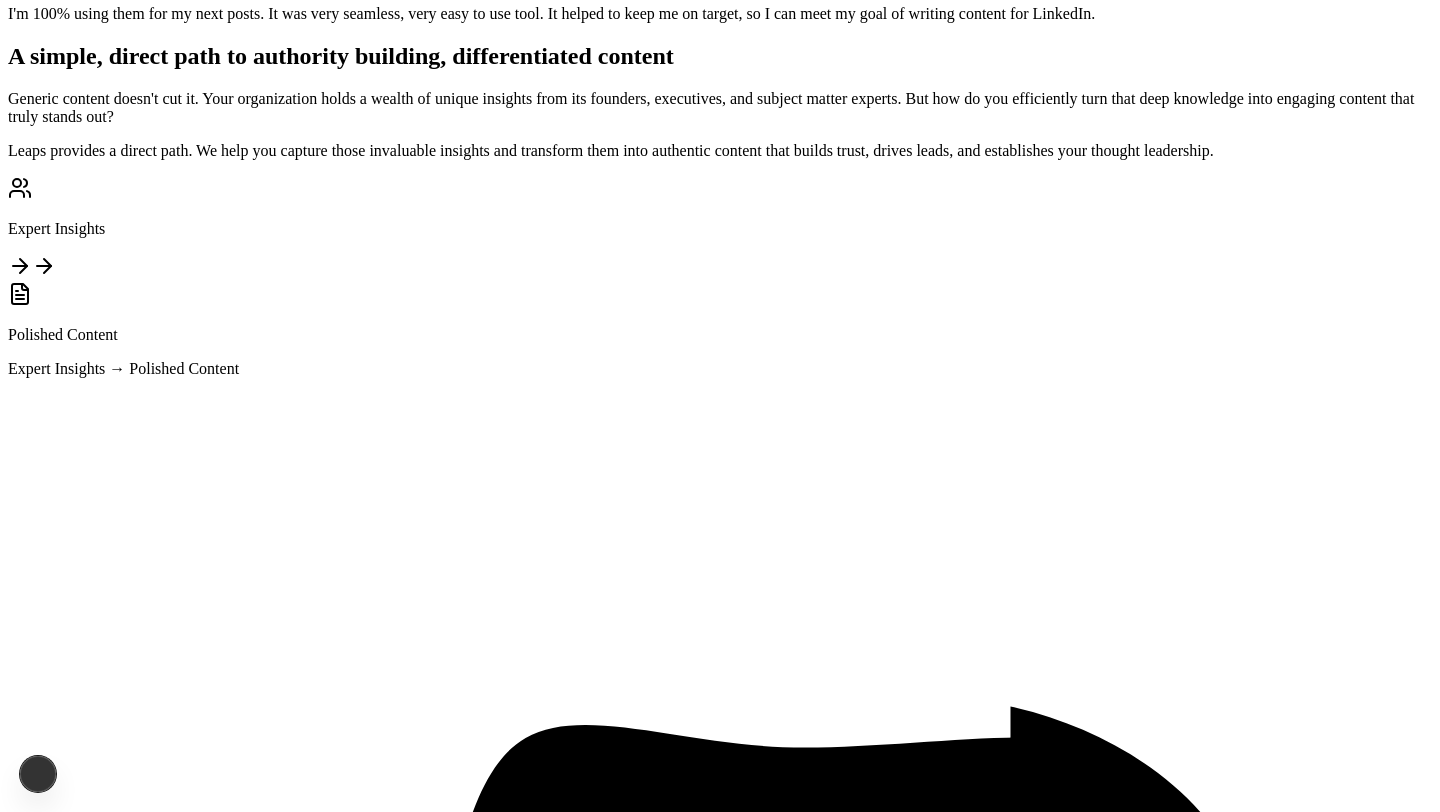 scroll, scrollTop: 2714, scrollLeft: 0, axis: vertical 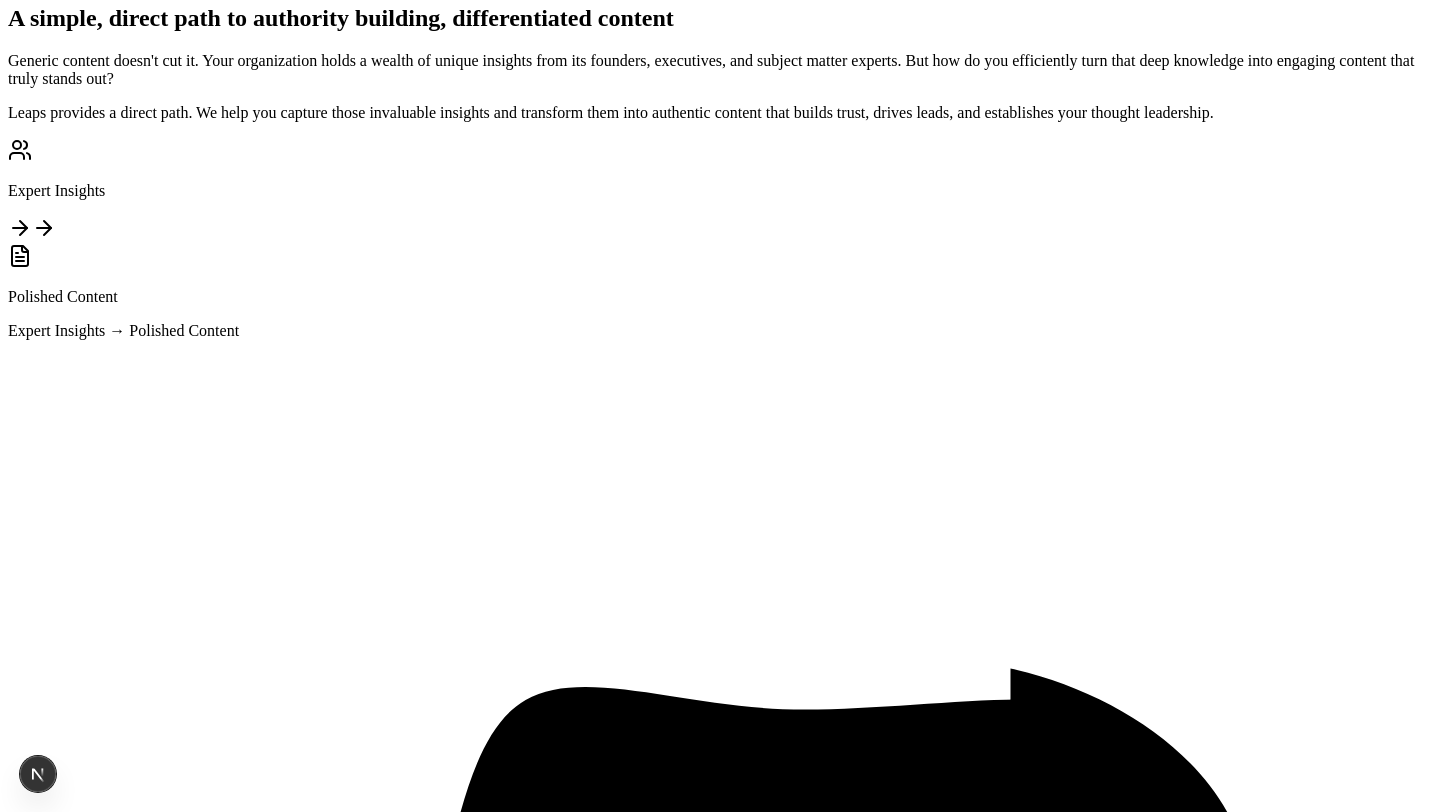 click on "How Leaps works: Capture insights with our trained, customizable AI-journalist,   draft content with ease Our simple, guided process helps you leverage internal knowledge for external impact. 1 Capture expert insights [PERSON_NAME] uses a customizable AI-journalist to conduct guided, journalist-style interviews with you or your founders, executives, or other subject matter experts. Capture insights through flexible voice-to-text options or text input. Send professional, customizable emails to your experts to request their content contributions. Keep experts accountable with automated reminders, ensuring you get the insights you need, on time. 2 Get authentic content Once captured, those rich insights are ready to be transformed. Our AI workflow ensures the content sounds like your expert, maintaining their unique voice and building unparalleled authority for your brand. It's quick, easy, and designed to draw out their best, most authentic, and unique insights." at bounding box center [720, 4225] 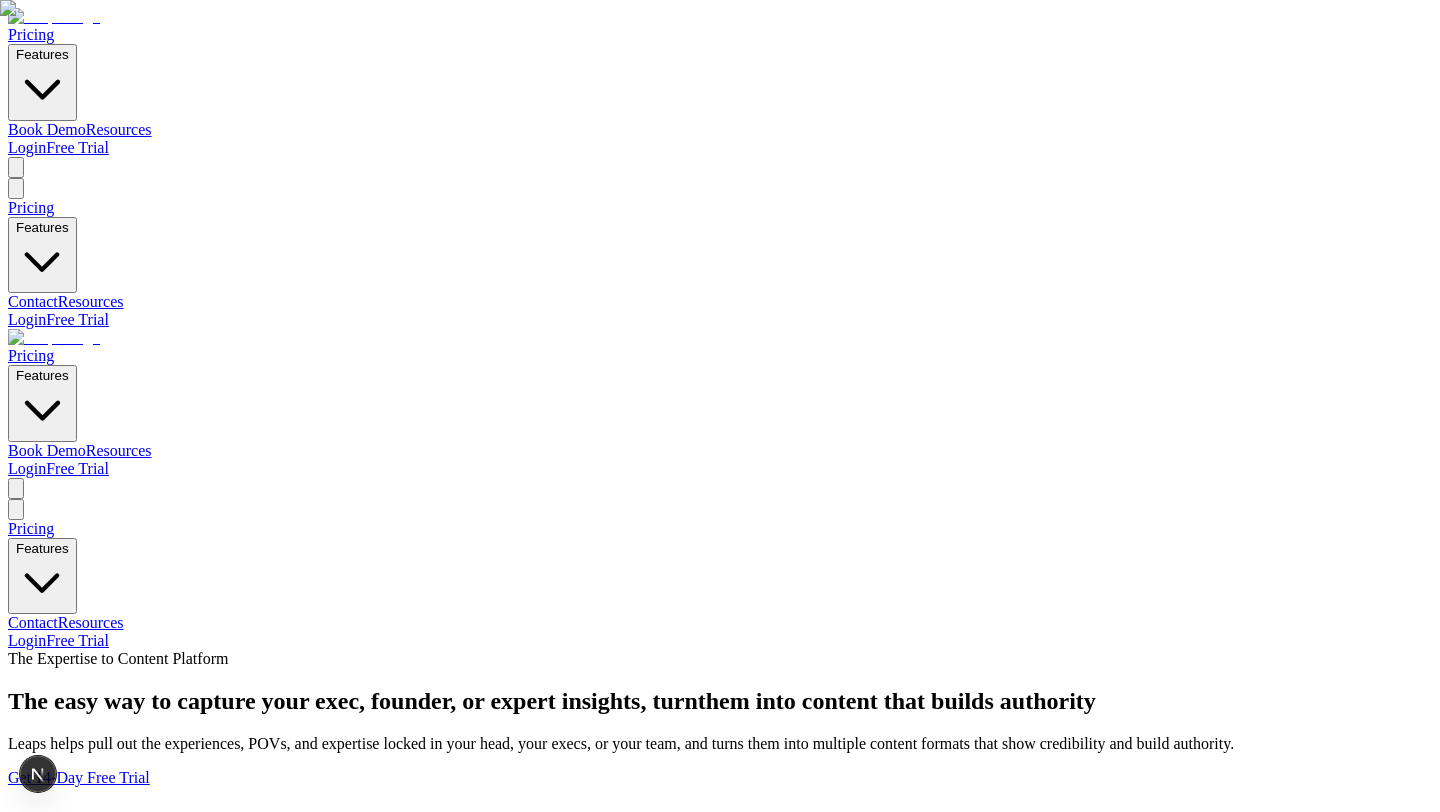 scroll, scrollTop: 2772, scrollLeft: 0, axis: vertical 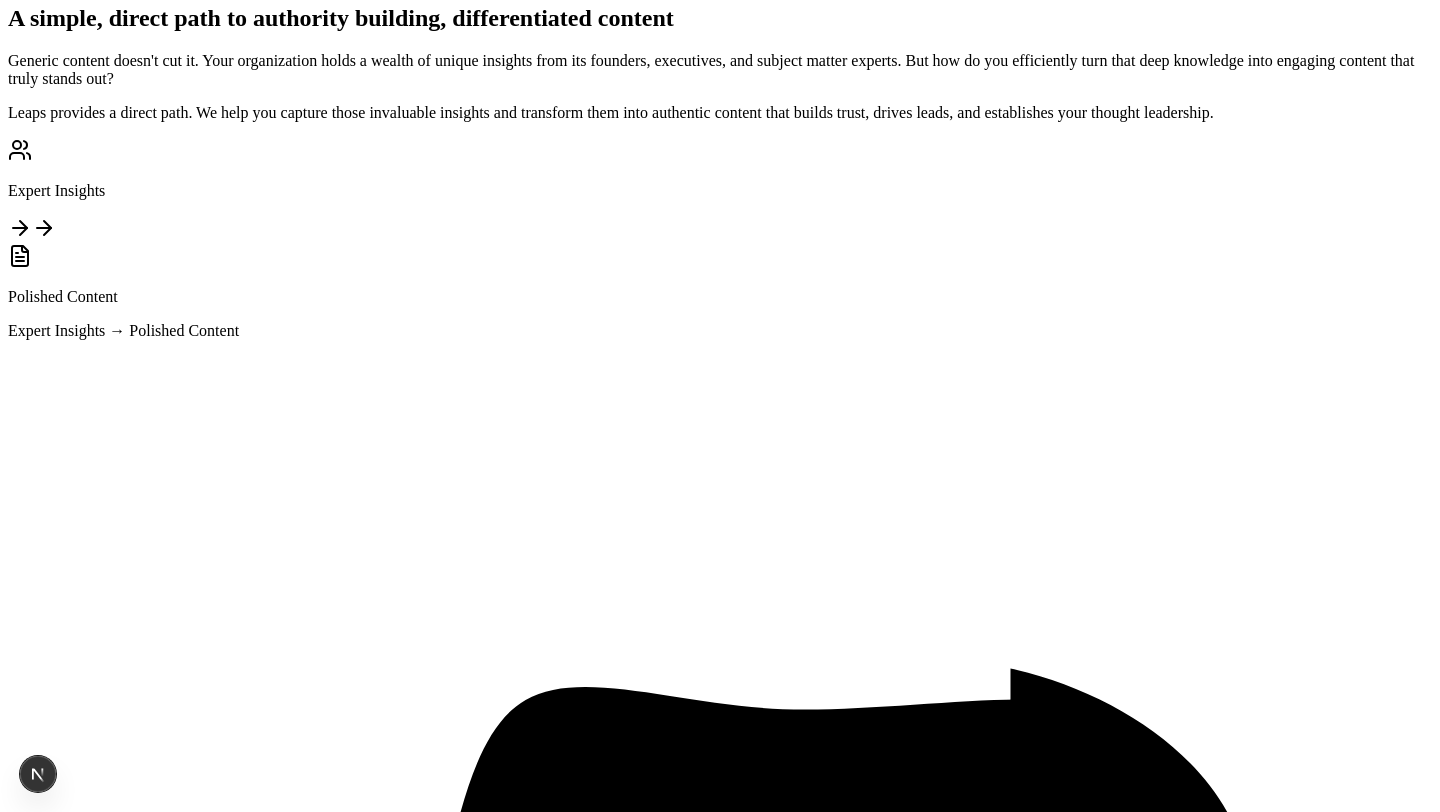 click on "How Leaps works: Capture insights with our trained, customizable AI-journalist,   draft content with ease Our simple, guided process helps you leverage internal knowledge for external impact. 1 Capture expert insights Leaps uses a customizable AI-journalist to conduct guided, journalist-style interviews with you or your founders, executives, or other subject matter experts. Capture insights through flexible voice-to-text options or text input. Send professional, customizable emails to your experts to request their content contributions. Keep experts accountable with automated reminders, ensuring you get the insights you need, on time. 2 Get authentic content Once captured, those rich insights are ready to be transformed. Our AI workflow ensures the content sounds like your expert, maintaining their unique voice and building unparalleled authority for your brand. It's quick, easy, and designed to draw out their best, most authentic, and unique insights." at bounding box center [720, 4225] 